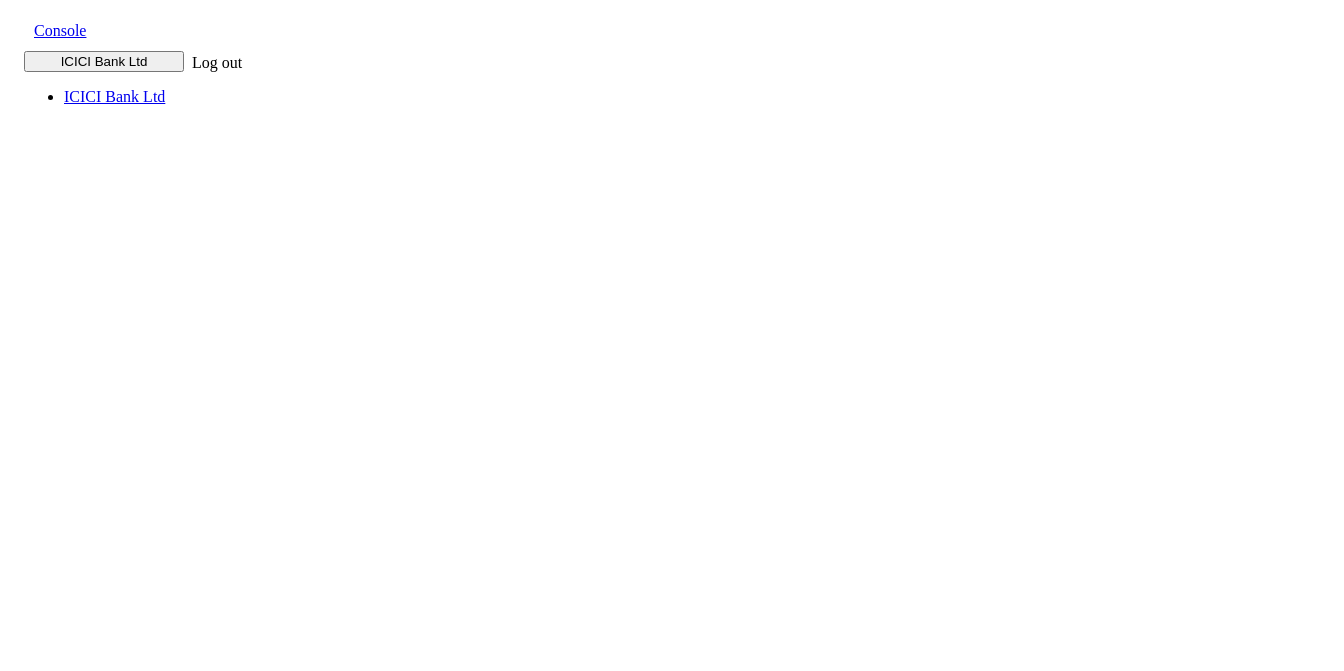 scroll, scrollTop: 0, scrollLeft: 0, axis: both 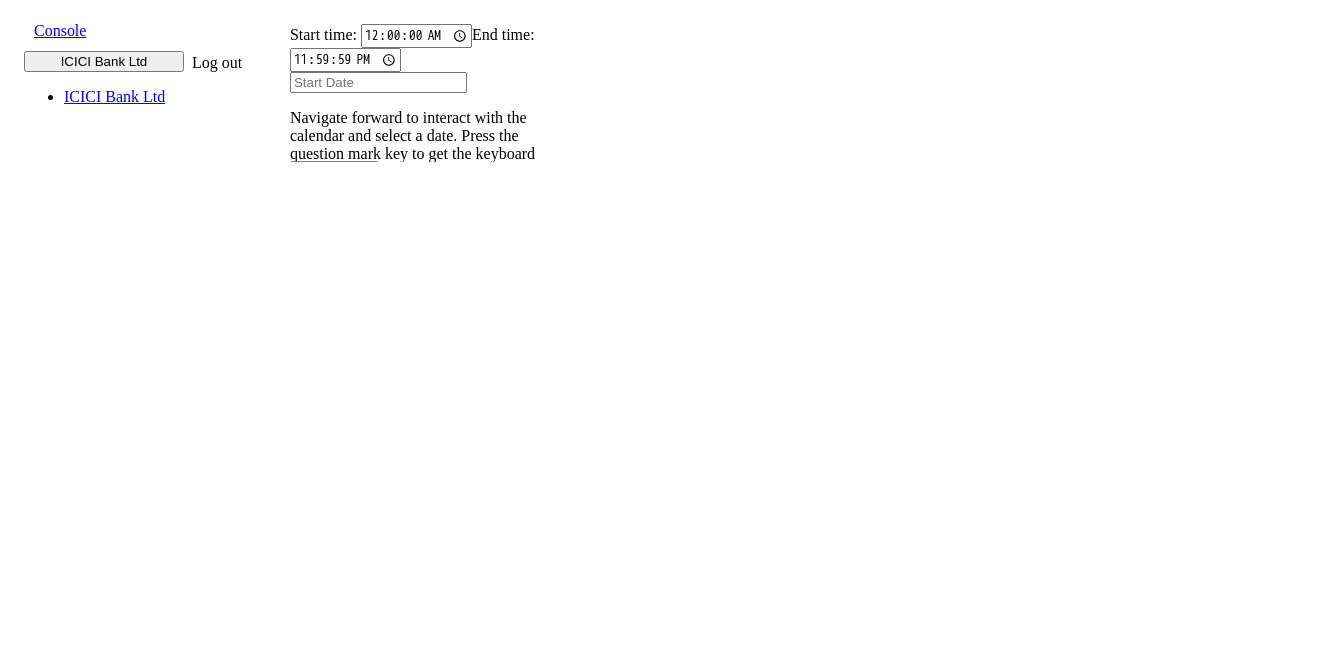 click at bounding box center [302, 275] 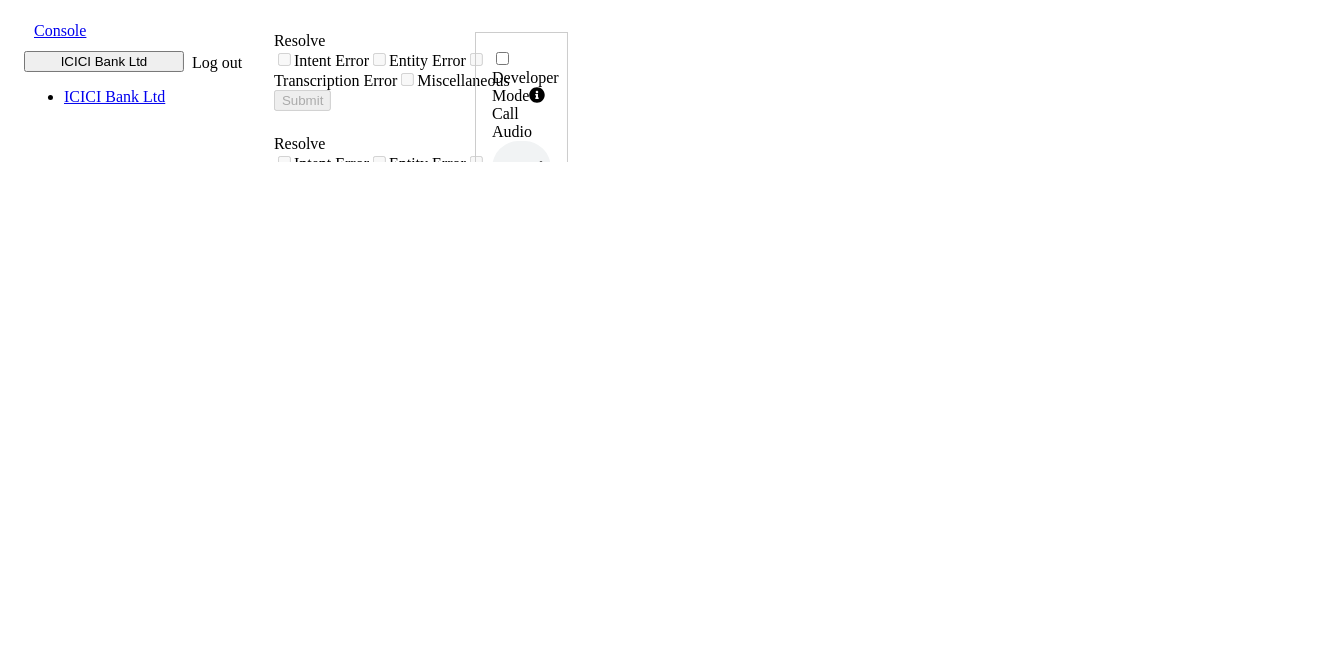 scroll, scrollTop: 0, scrollLeft: 0, axis: both 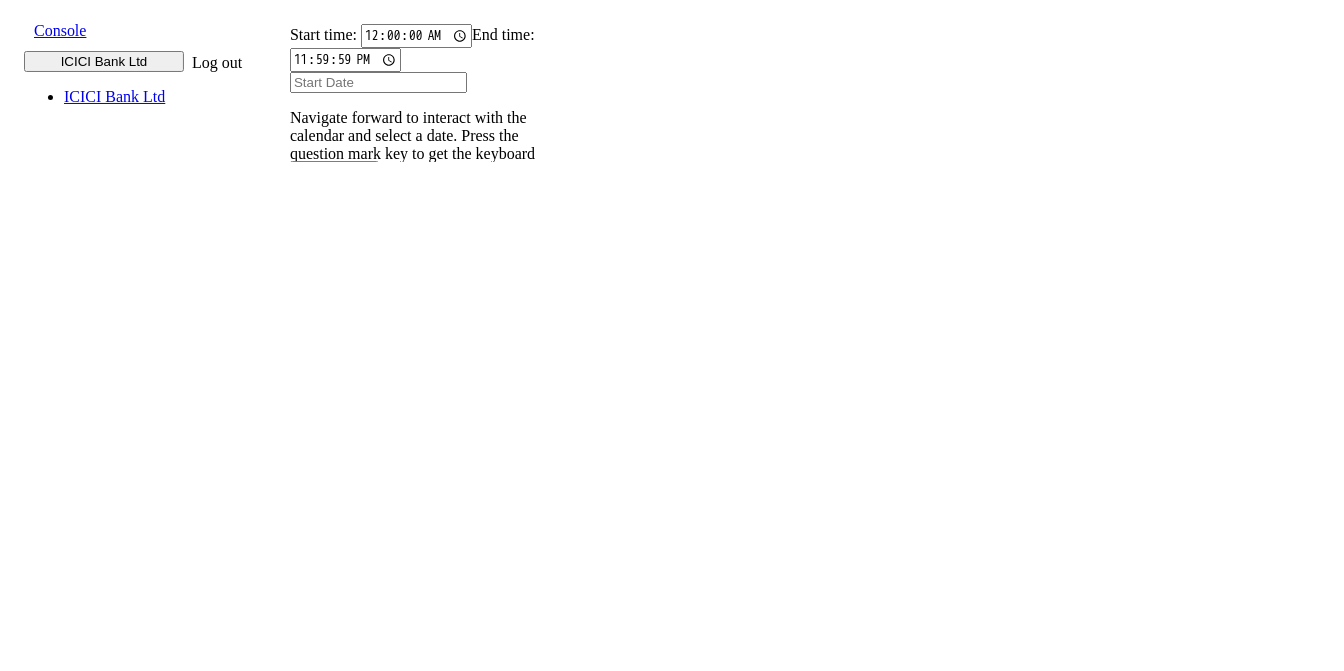 click at bounding box center (302, 275) 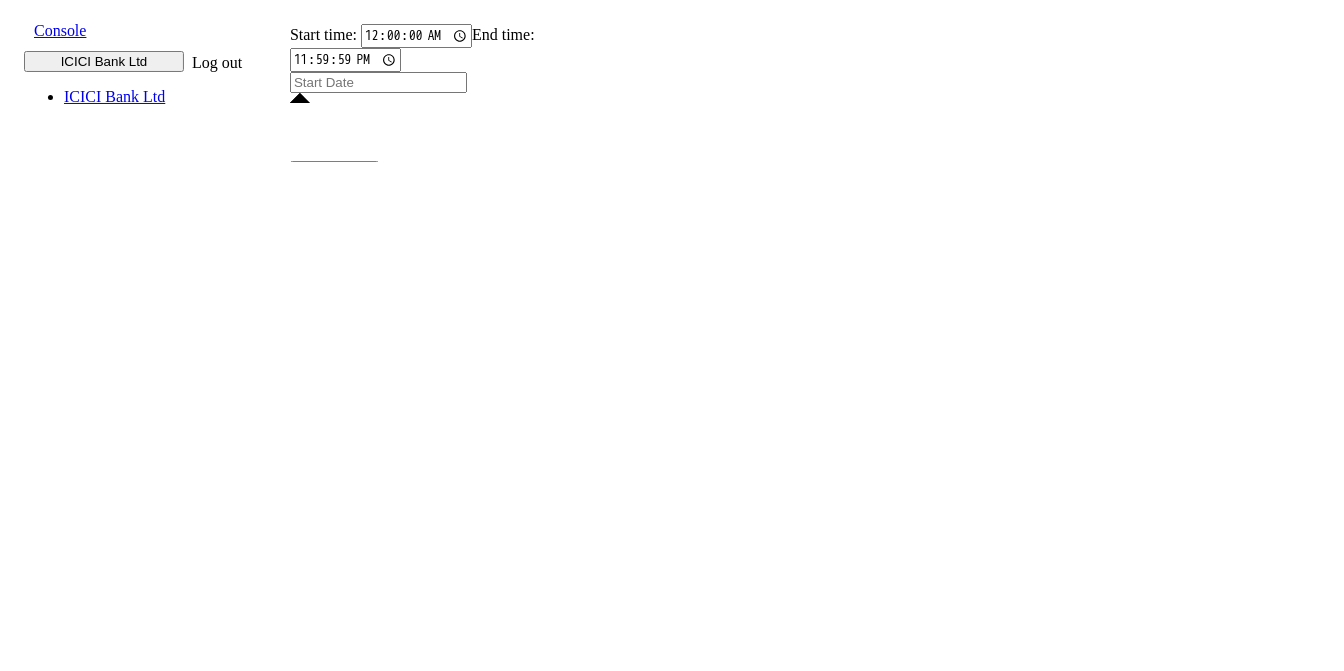 click on "24" at bounding box center [497, 2275] 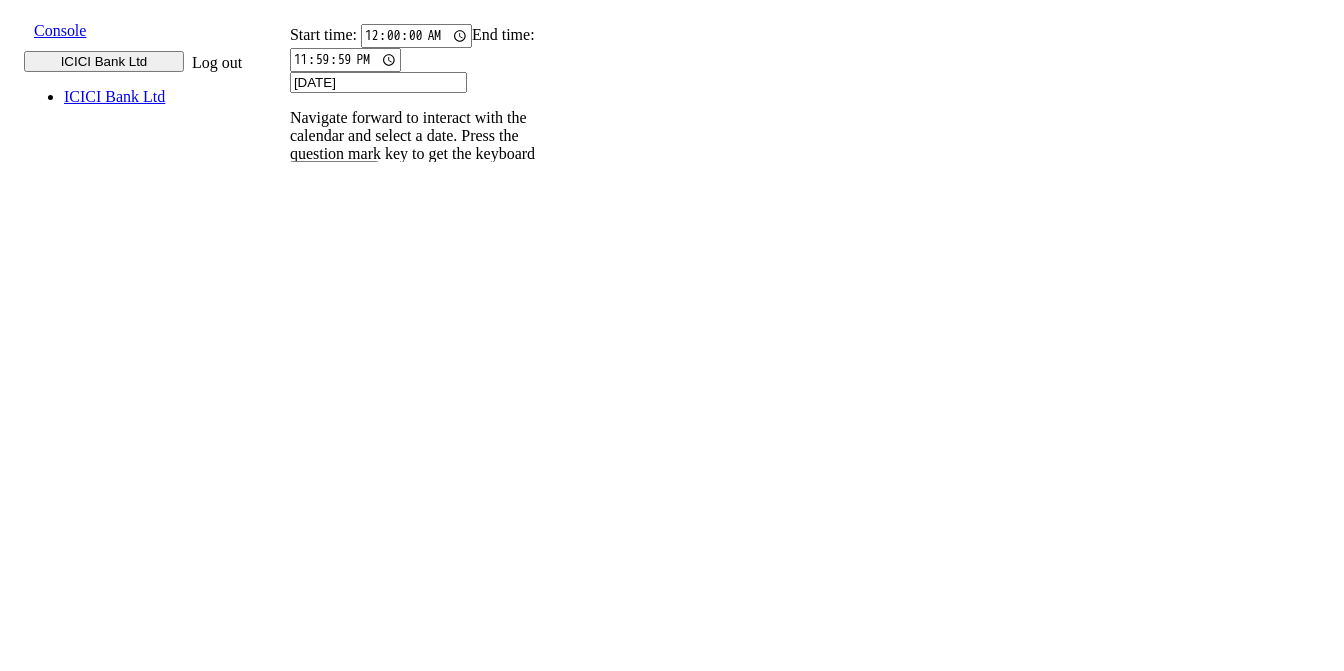 click on "24" at bounding box center (497, 2121) 